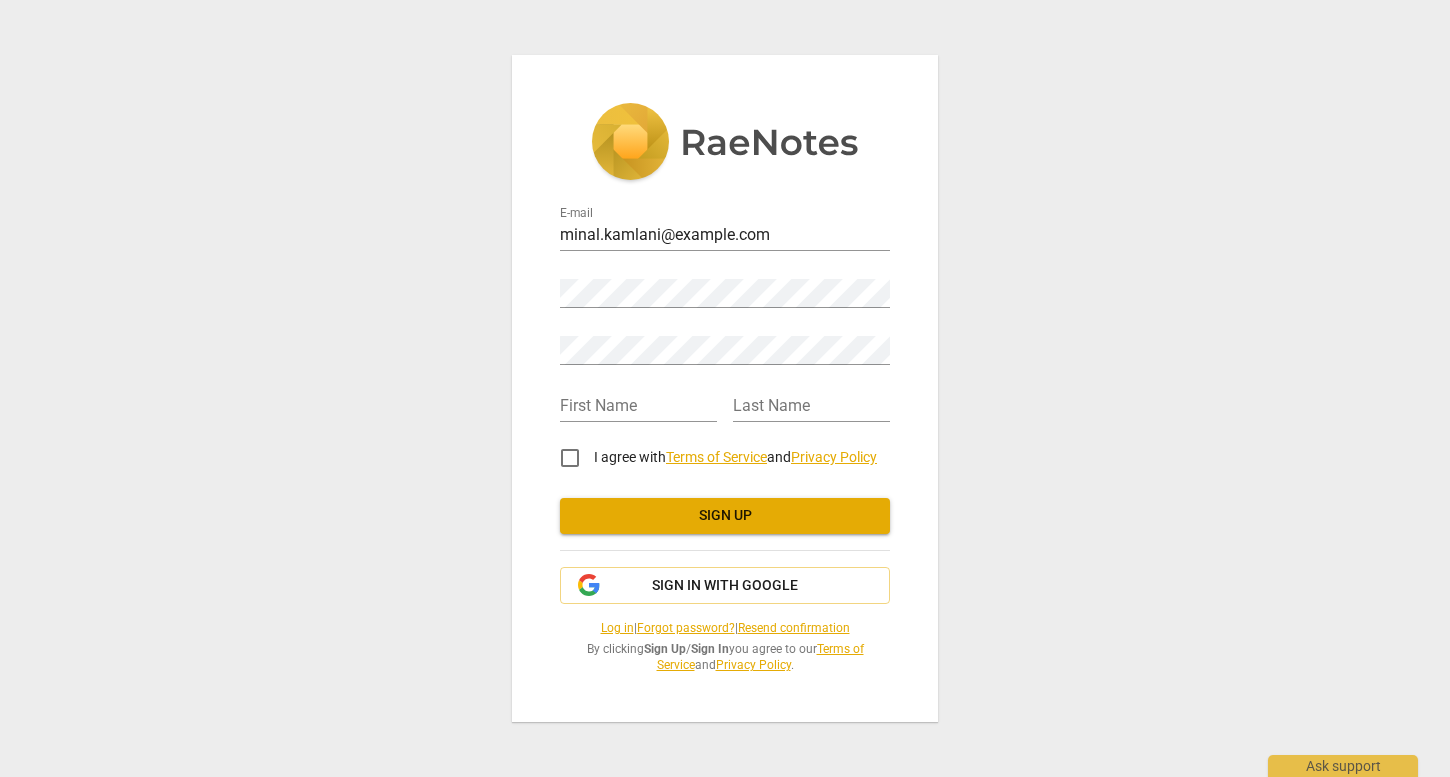 scroll, scrollTop: 0, scrollLeft: 0, axis: both 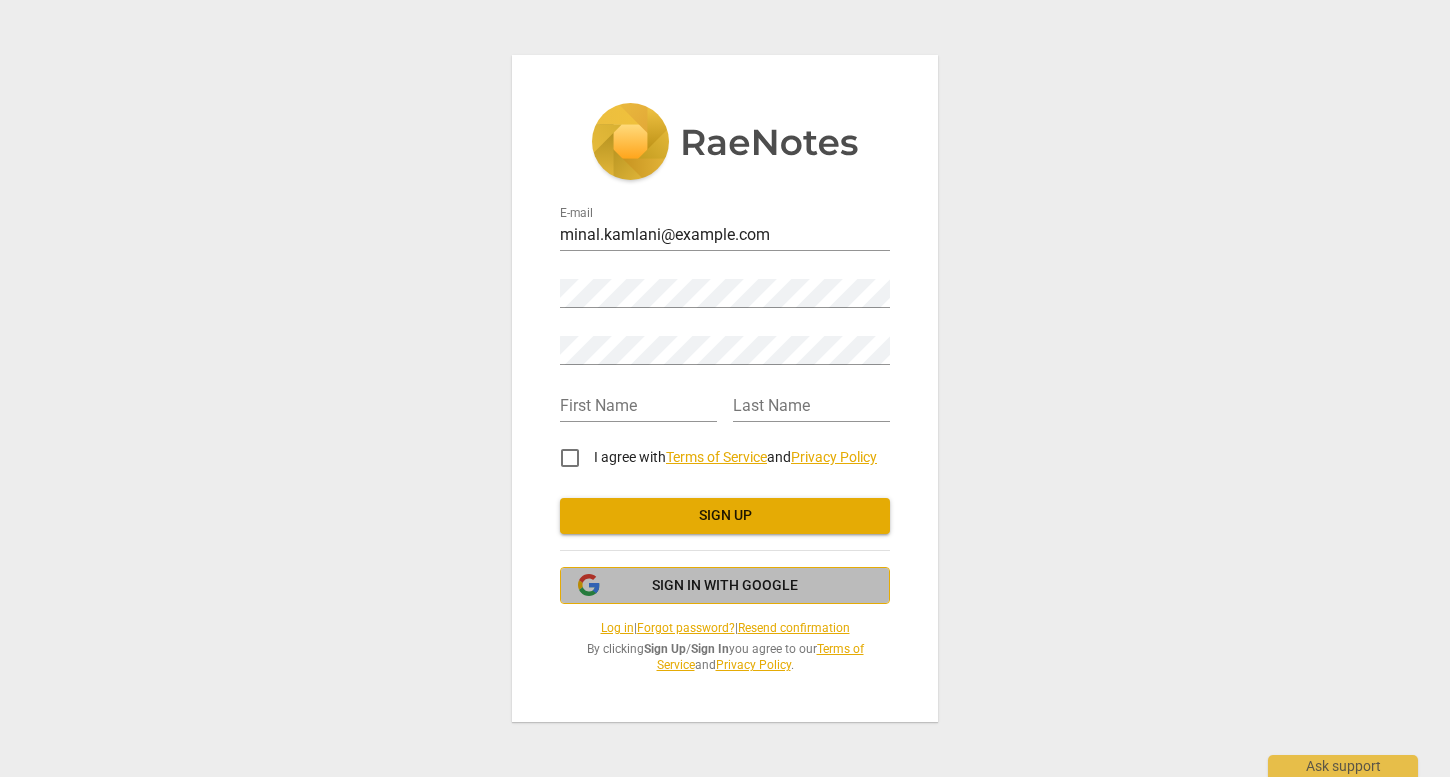 click on "Sign in with Google" at bounding box center (725, 586) 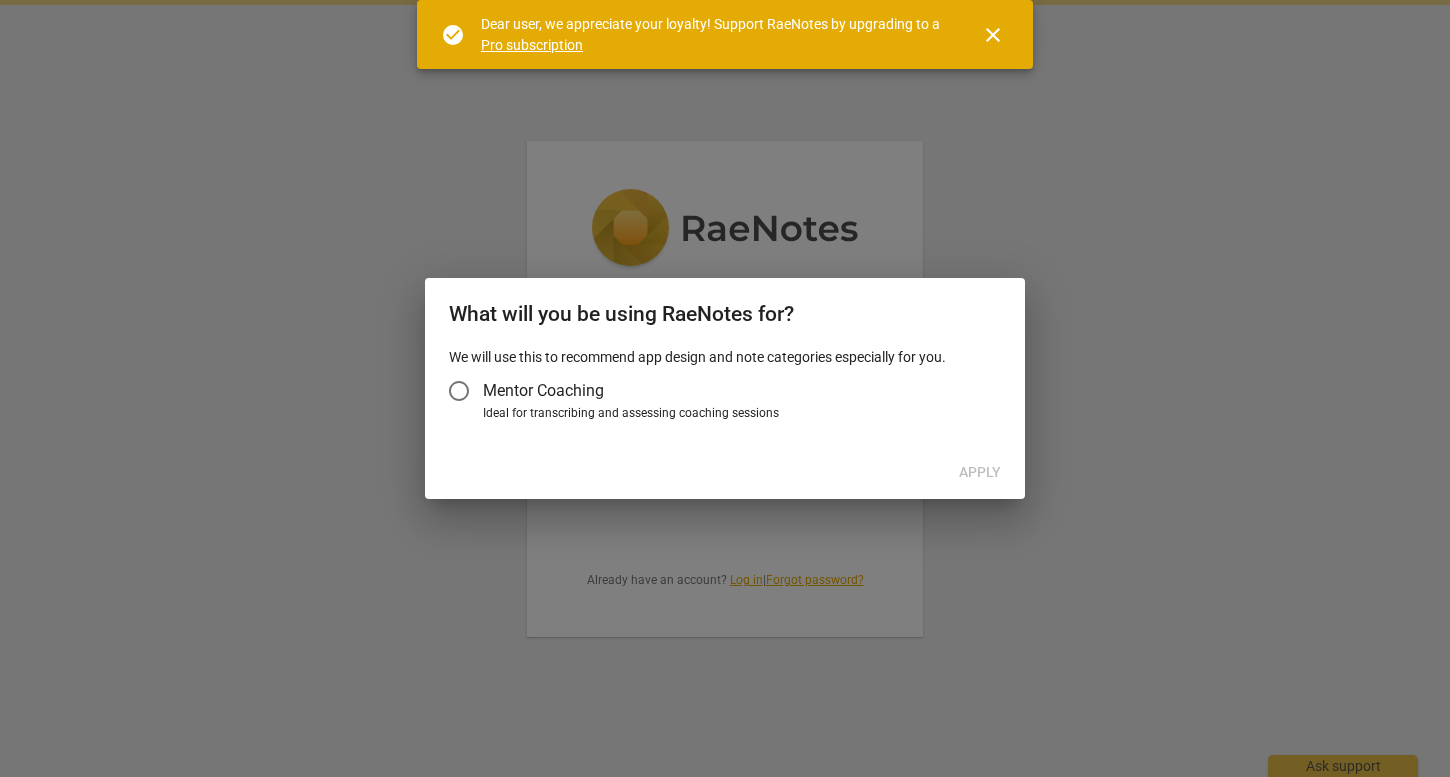 scroll, scrollTop: 0, scrollLeft: 0, axis: both 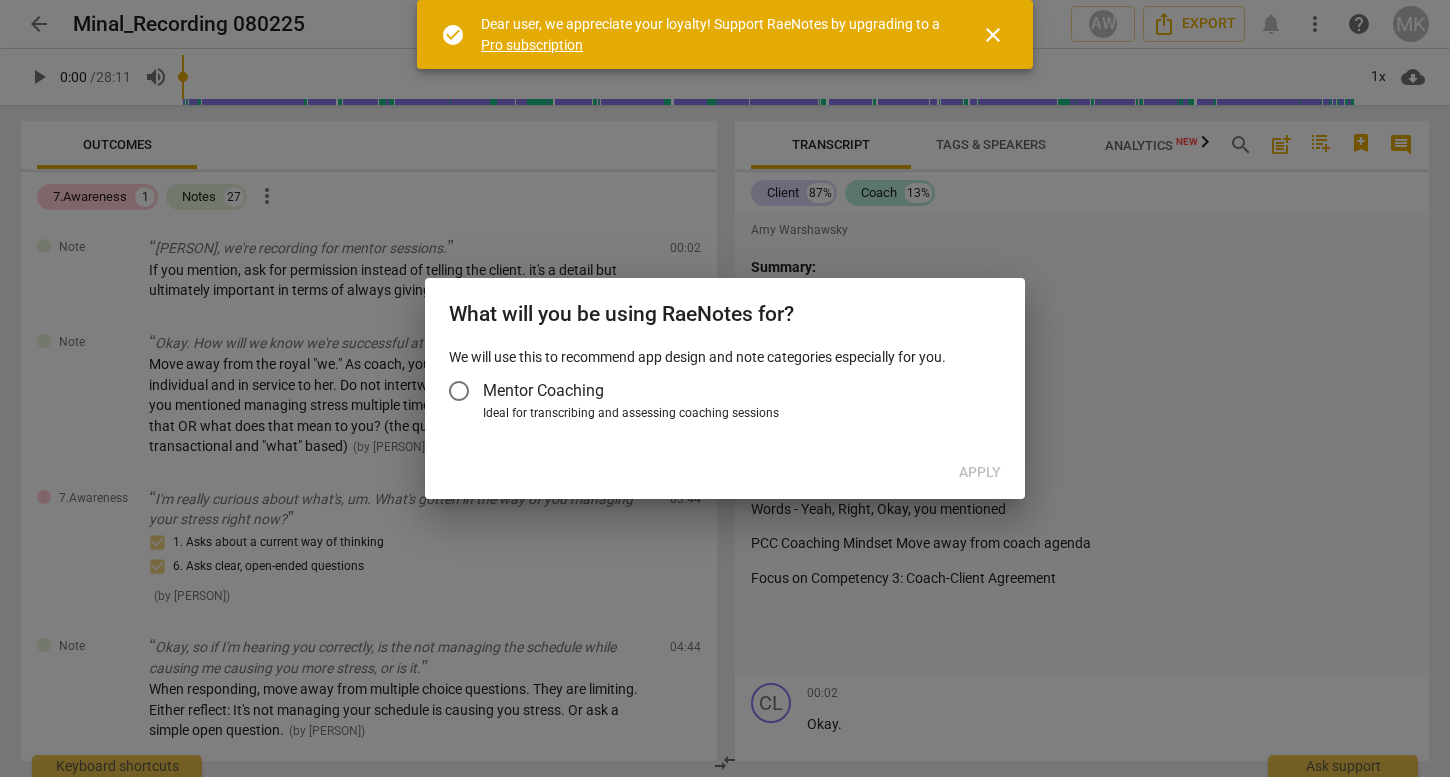 click on "close" at bounding box center [993, 35] 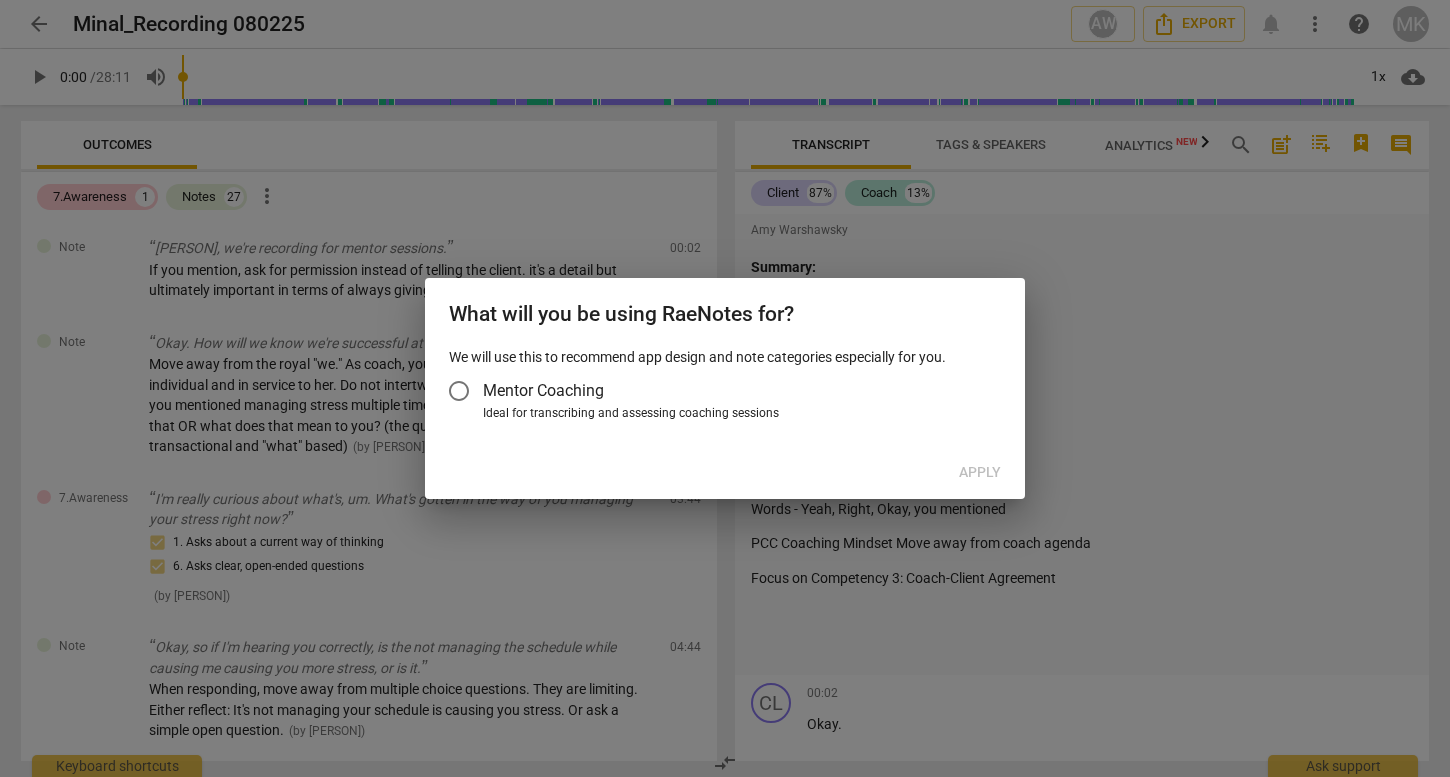 click on "Mentor Coaching" at bounding box center (459, 391) 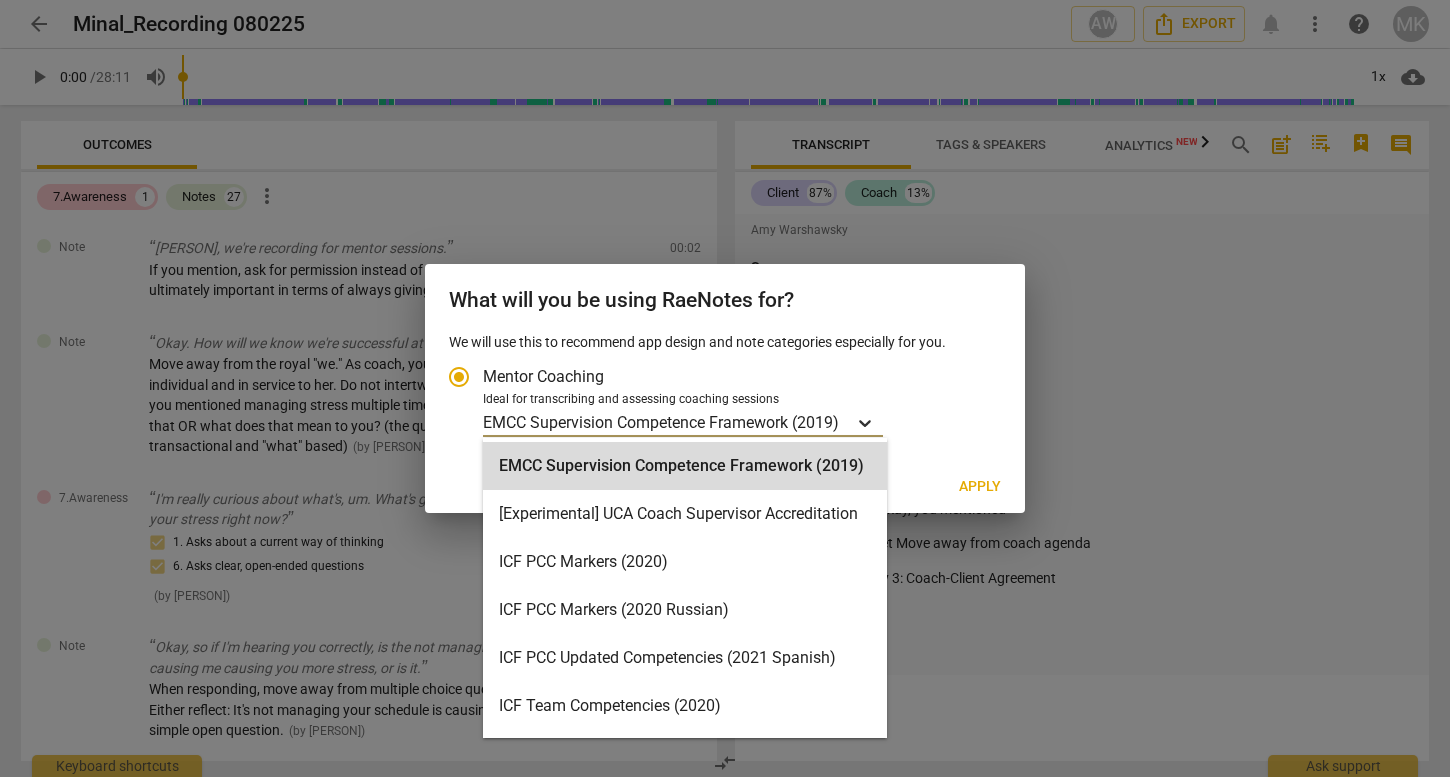 click 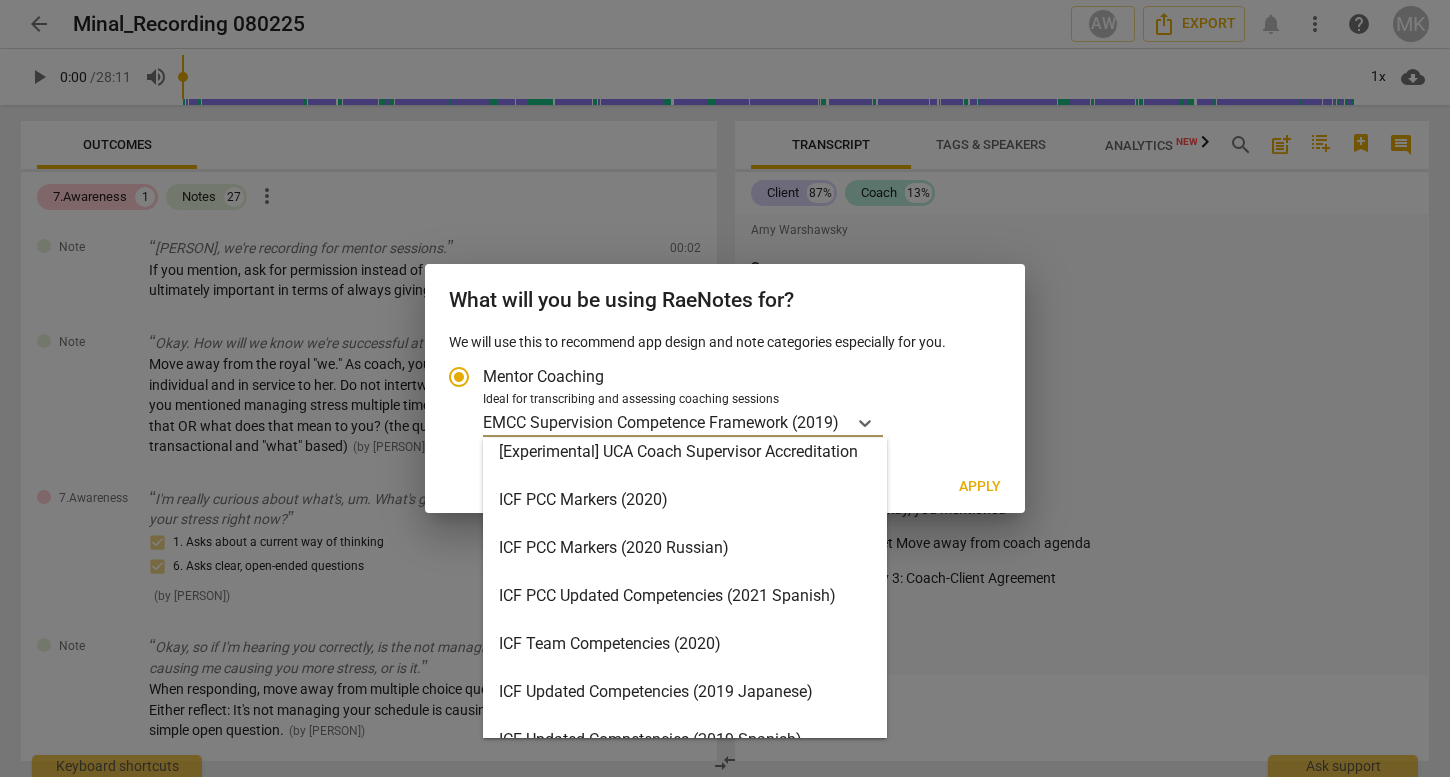 scroll, scrollTop: 0, scrollLeft: 0, axis: both 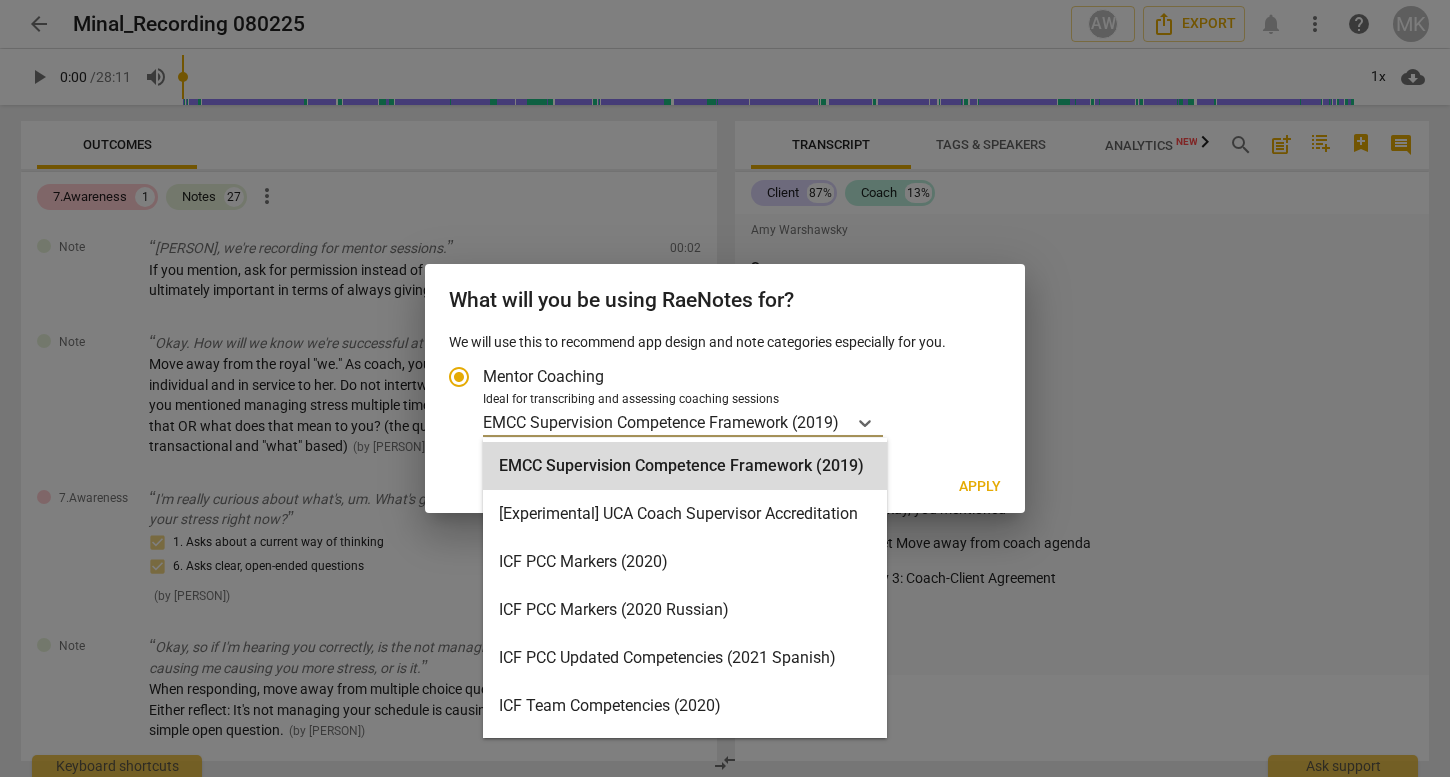 click on "We will use this to recommend app design and note categories especially for you." at bounding box center [725, 342] 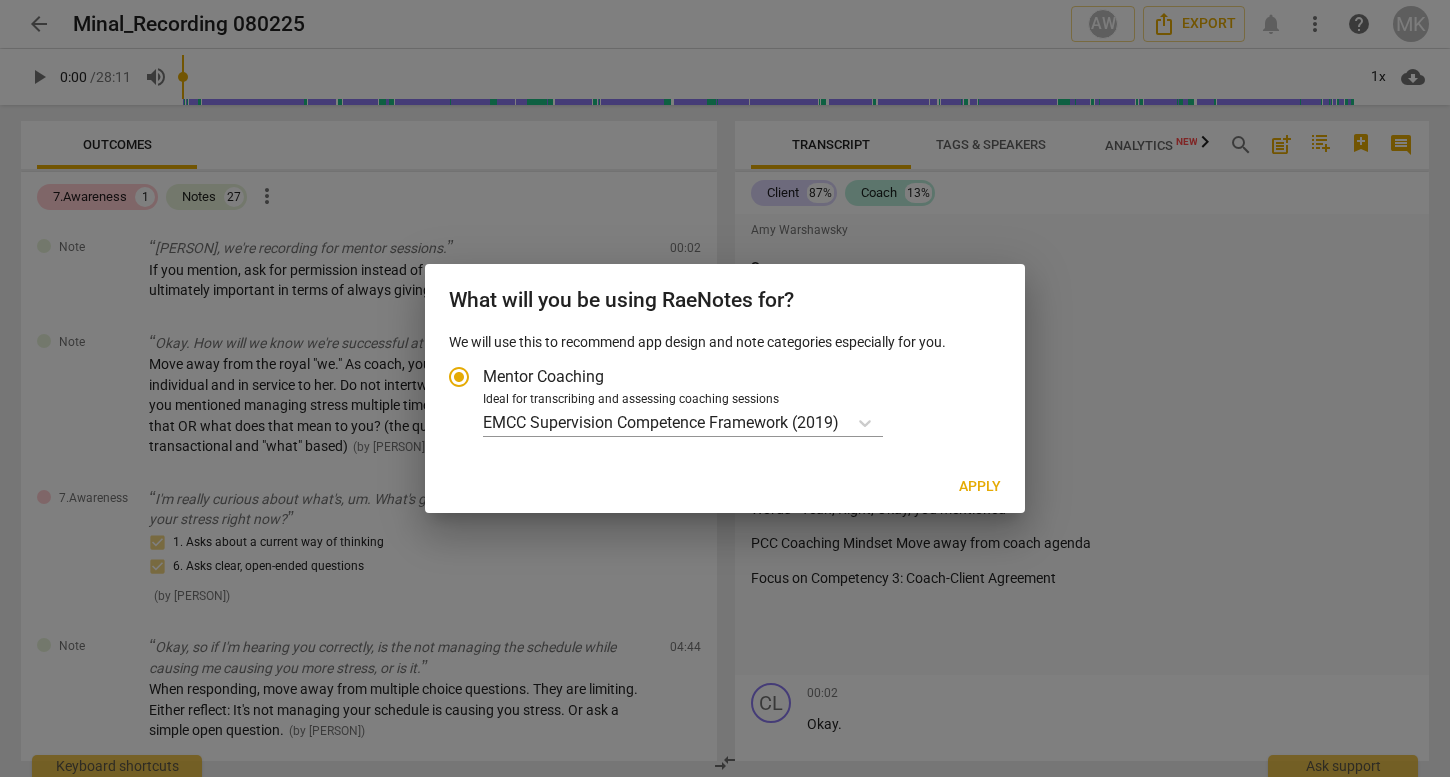 click on "Apply" at bounding box center (980, 487) 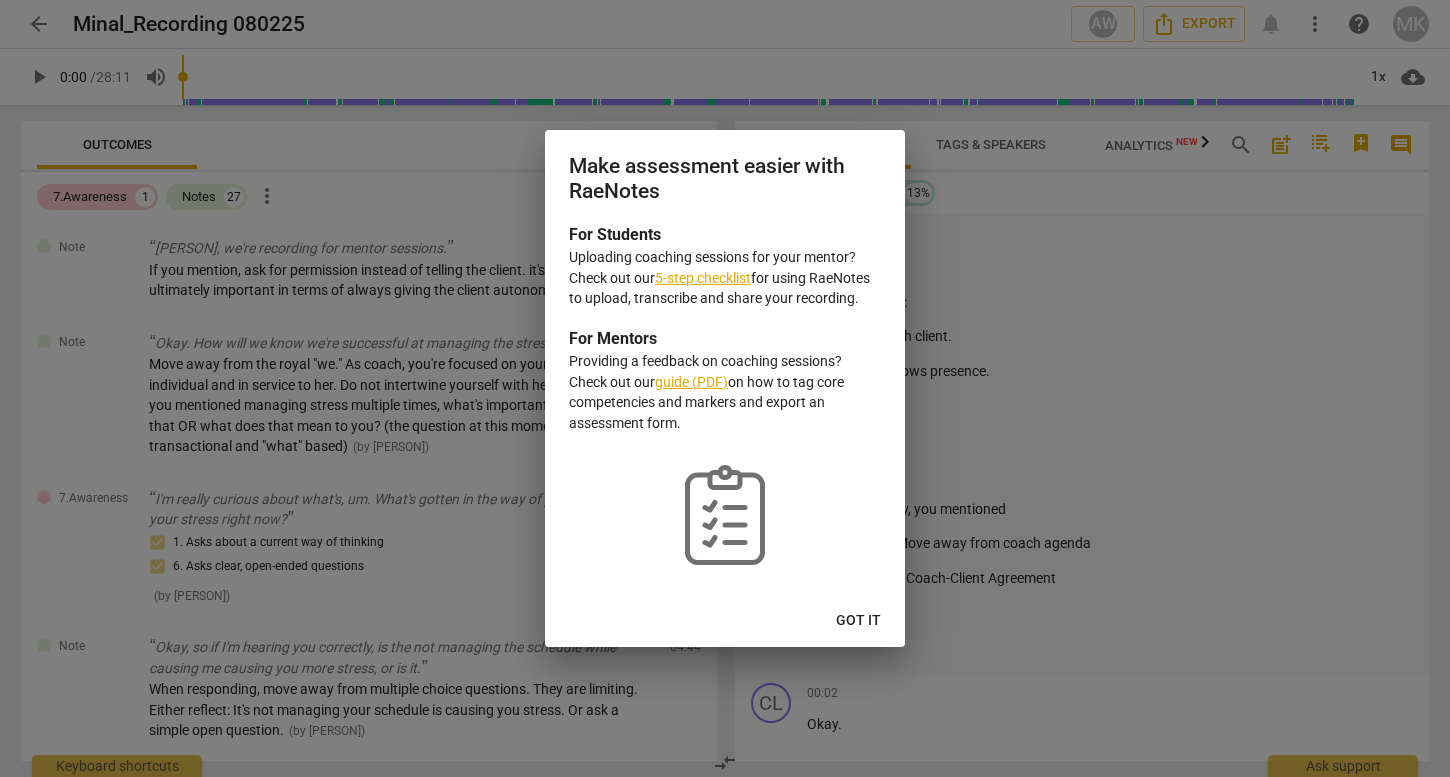 click on "Got it" at bounding box center (858, 621) 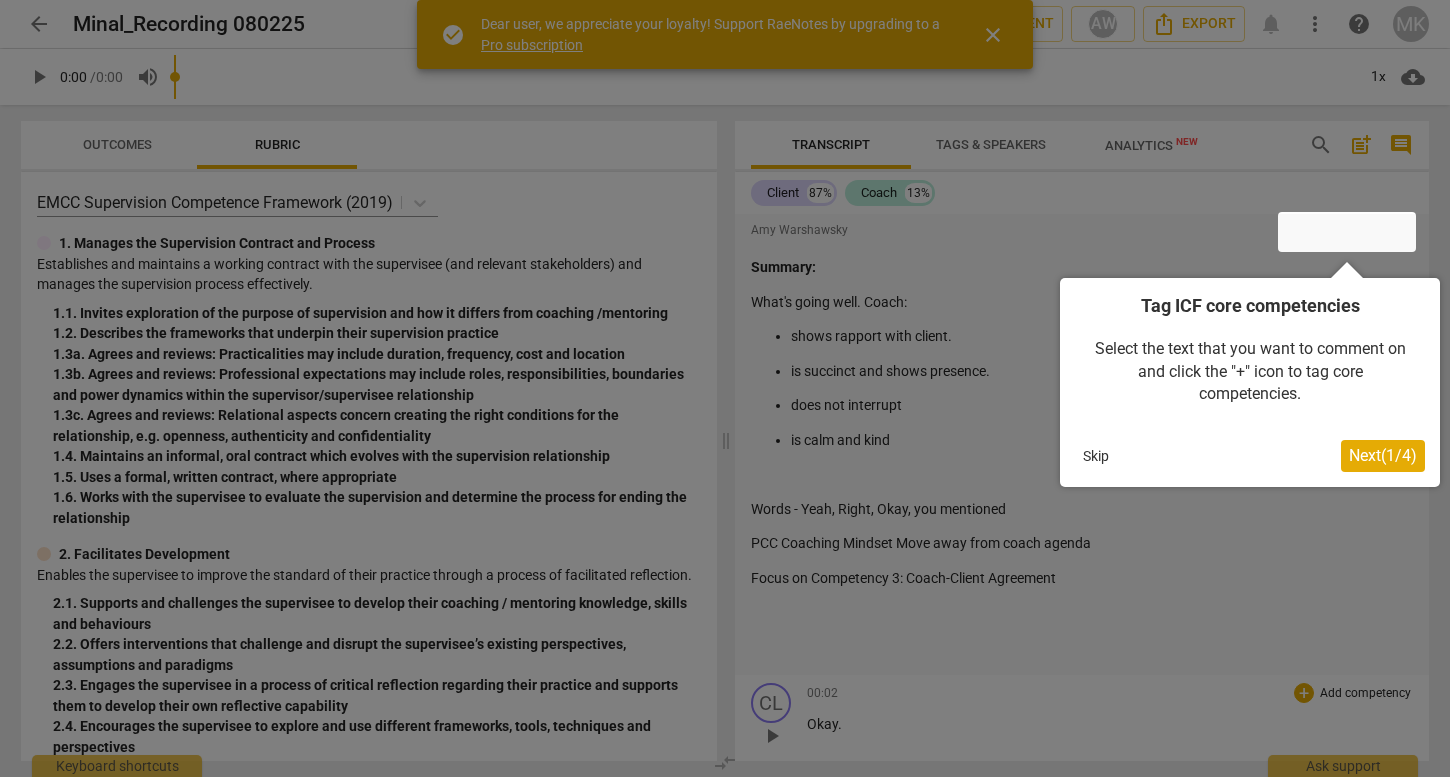 scroll, scrollTop: 0, scrollLeft: 0, axis: both 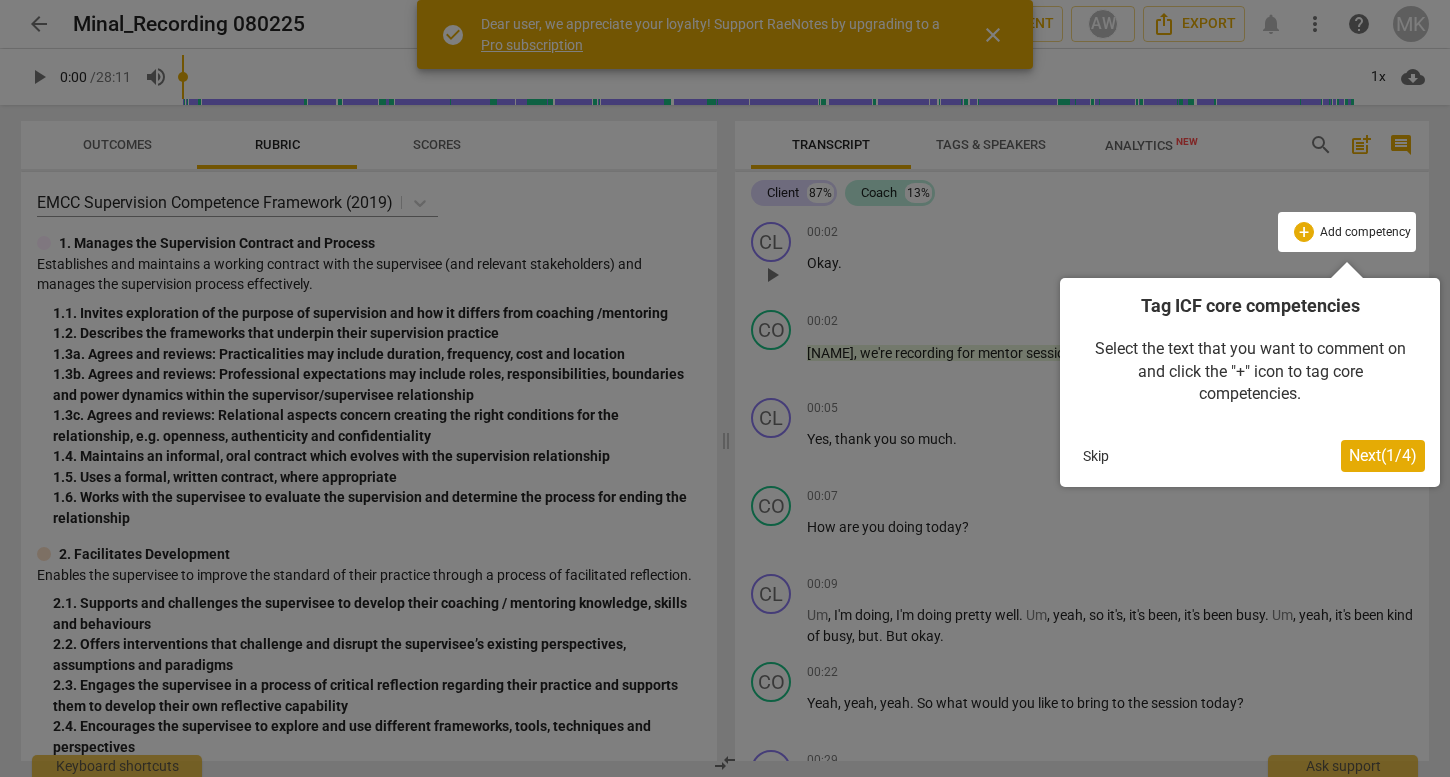 click on "Skip" at bounding box center [1096, 456] 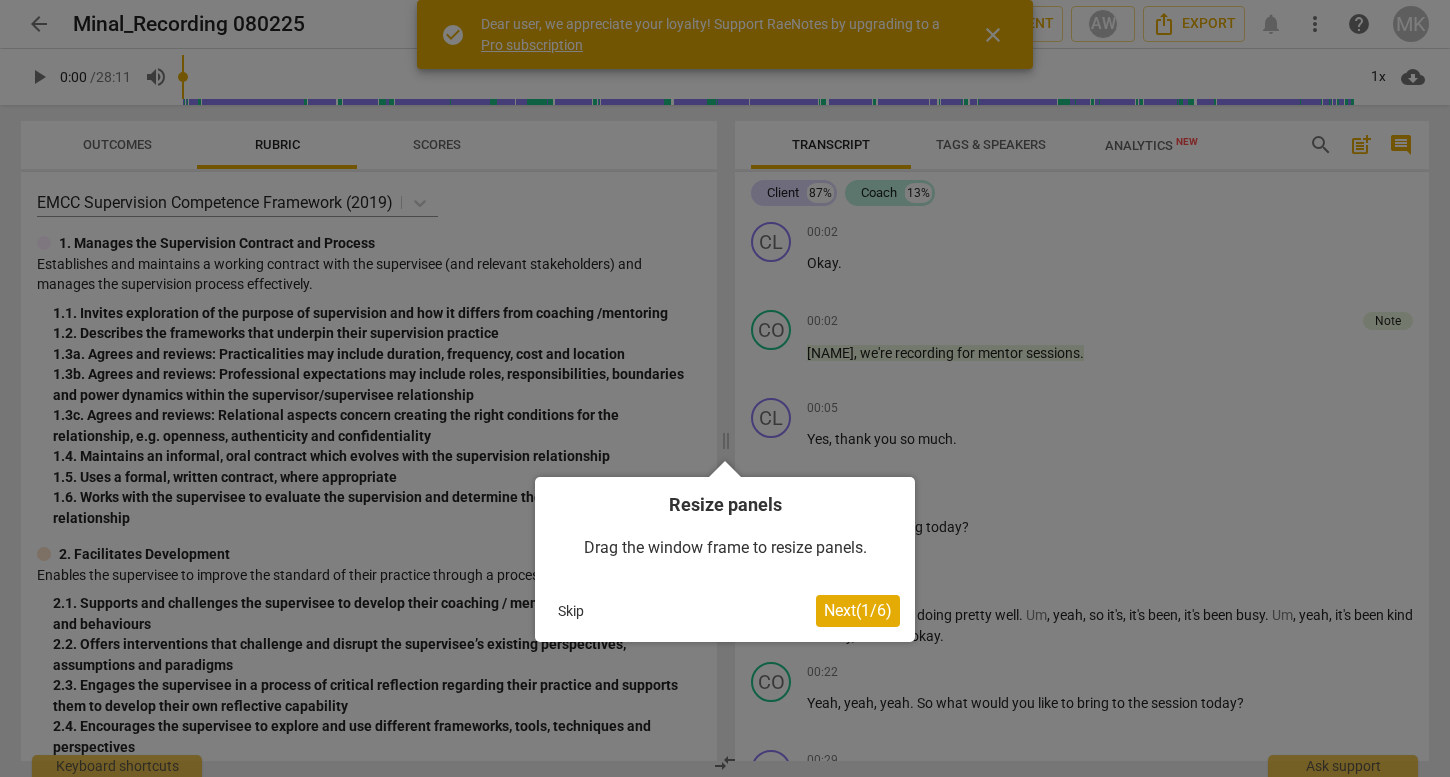 click at bounding box center (725, 388) 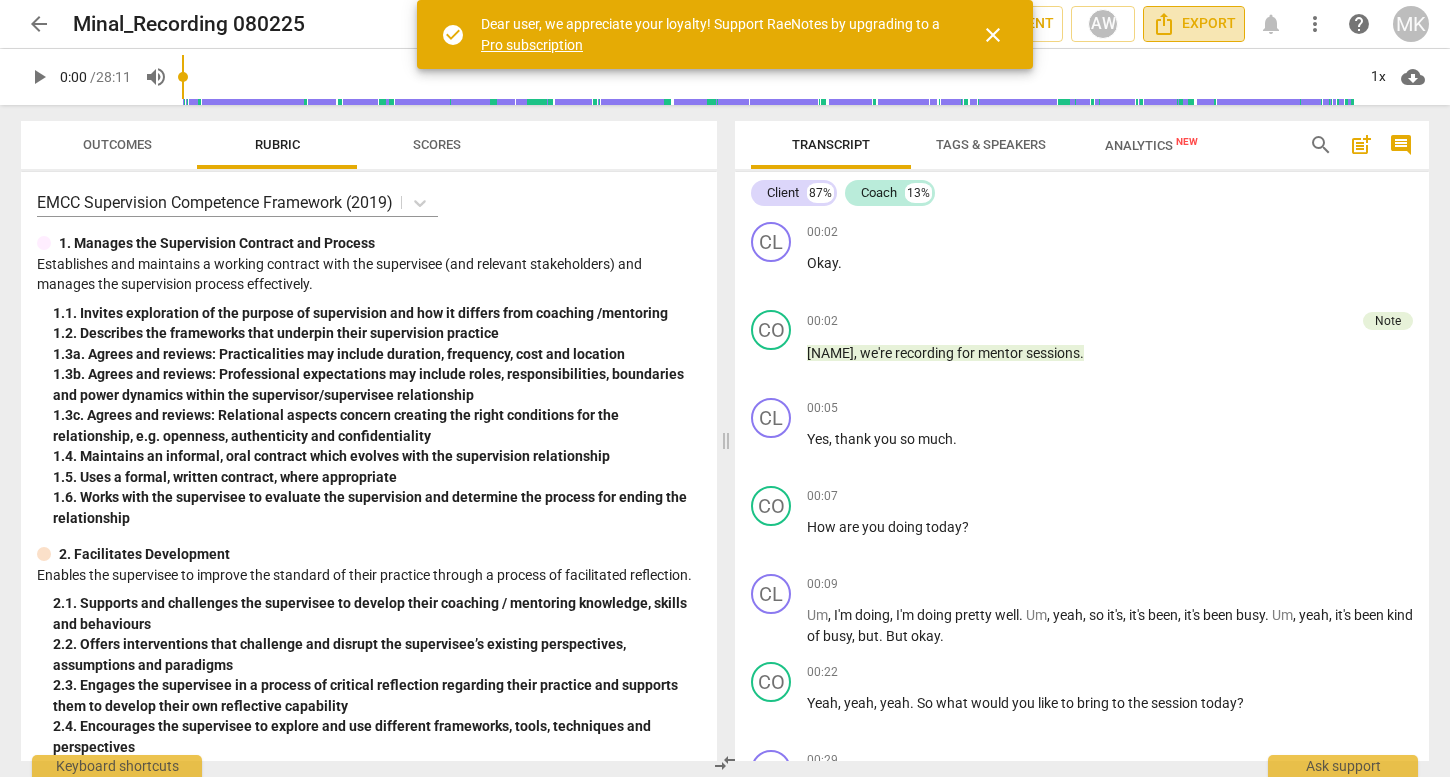 click on "Export" at bounding box center (1194, 24) 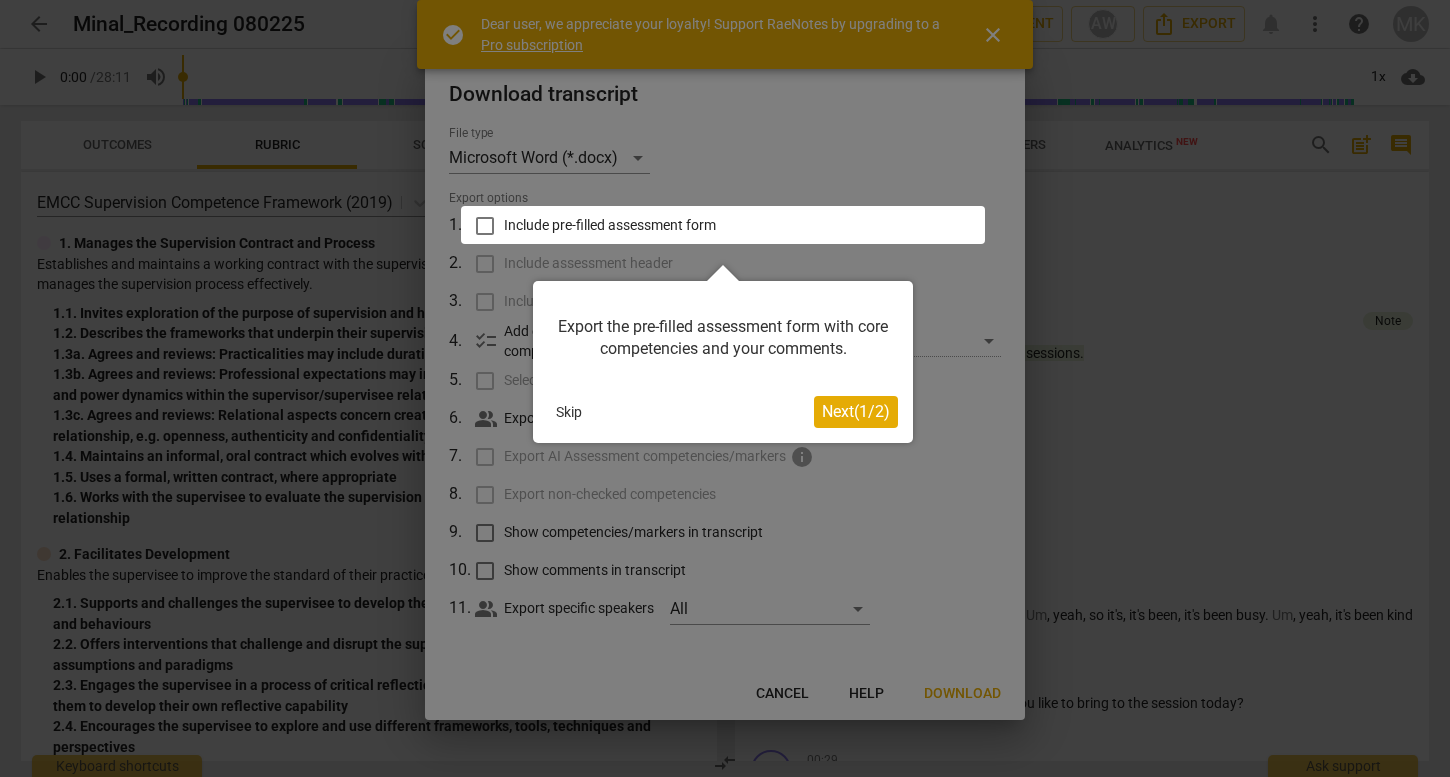 click on "Next  ( 1 / 2 )" at bounding box center (856, 411) 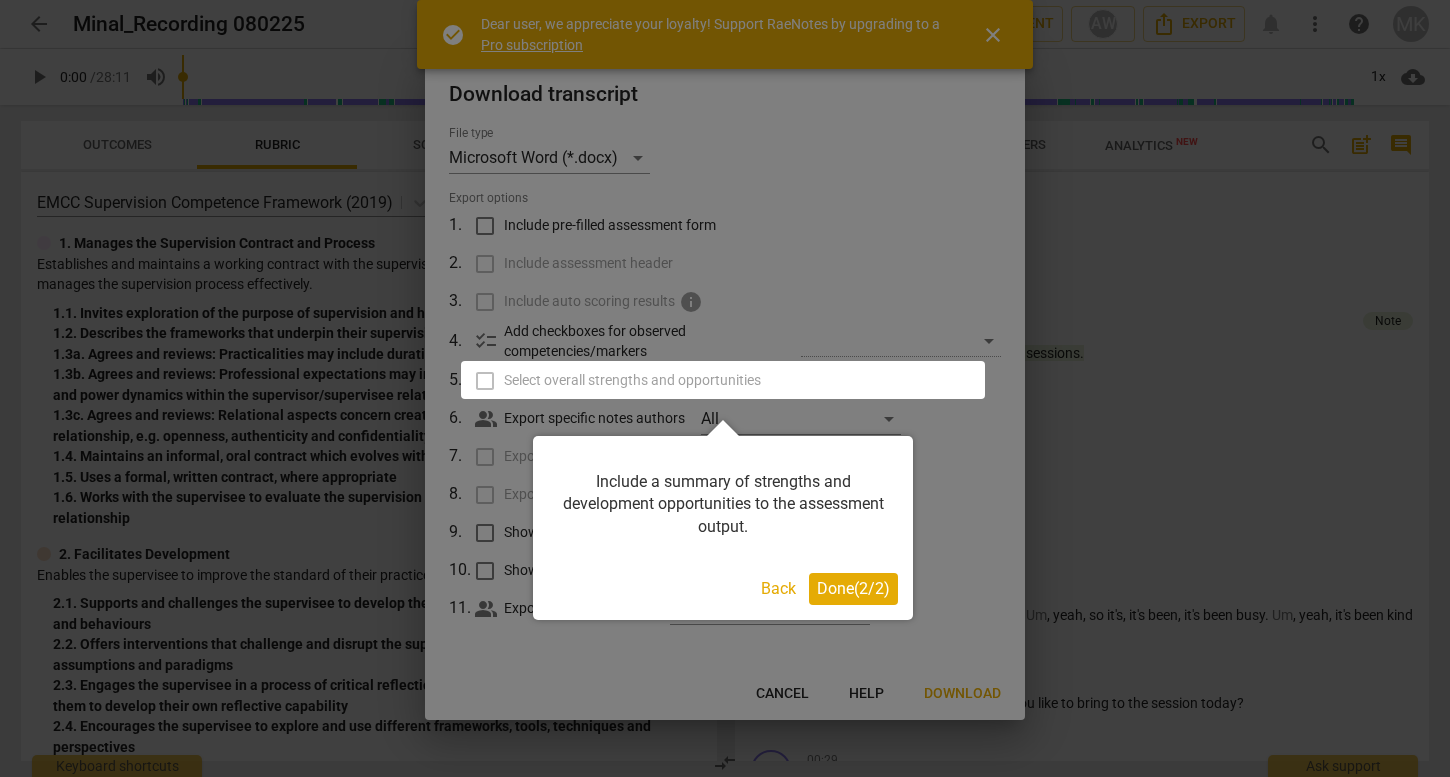 click on "Done  ( 2 / 2 )" at bounding box center (853, 588) 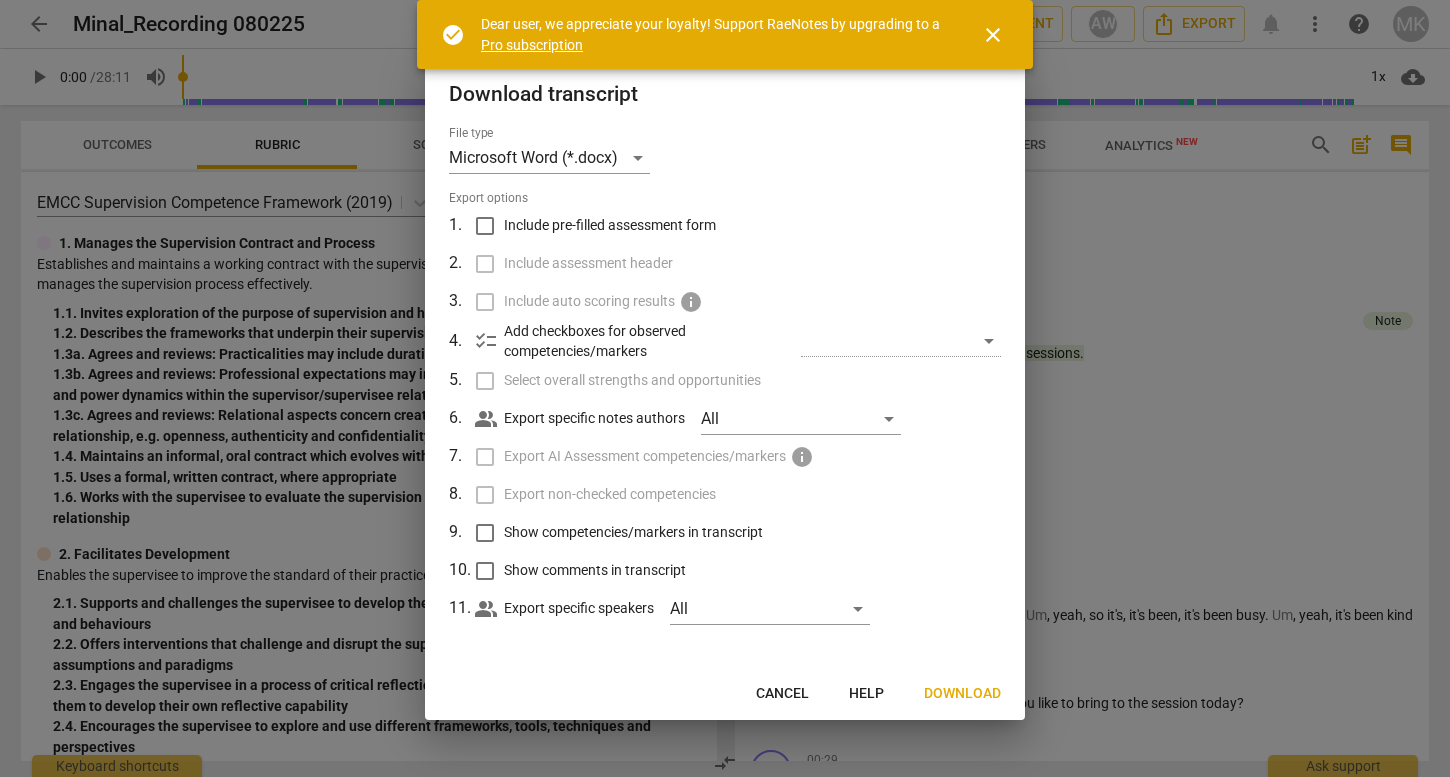 click on "Include pre-filled assessment form" at bounding box center [485, 226] 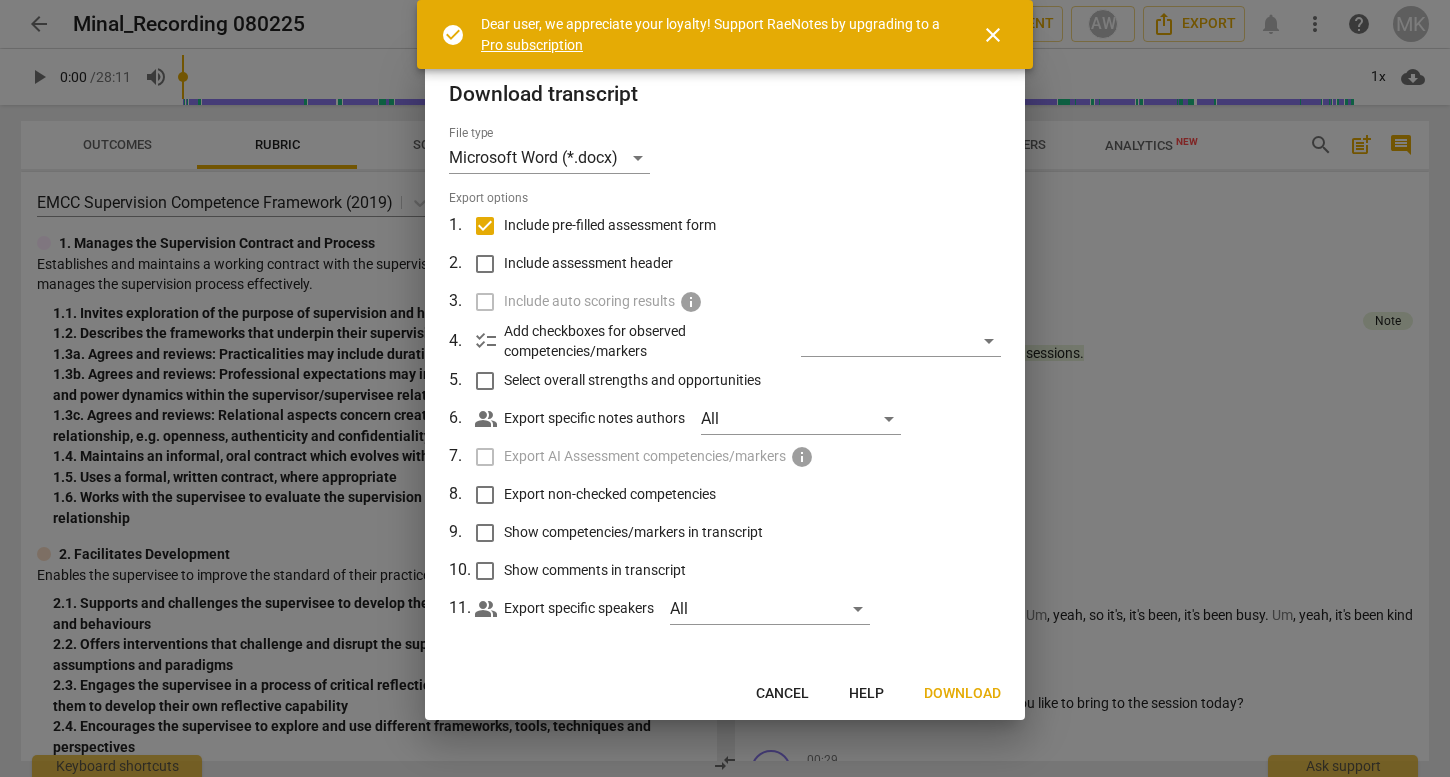 click on "Include assessment header" at bounding box center (485, 264) 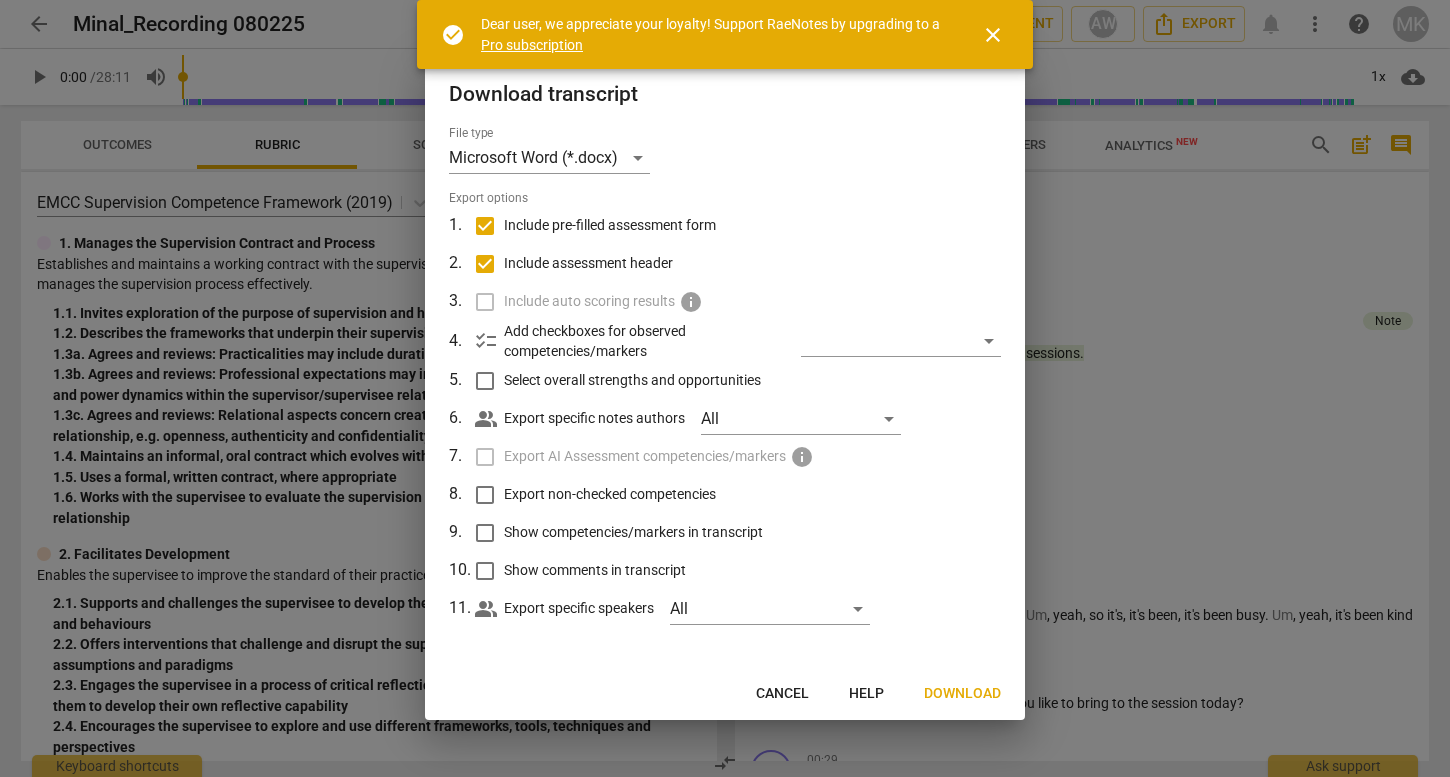 click on "Select overall strengths and opportunities" at bounding box center (485, 381) 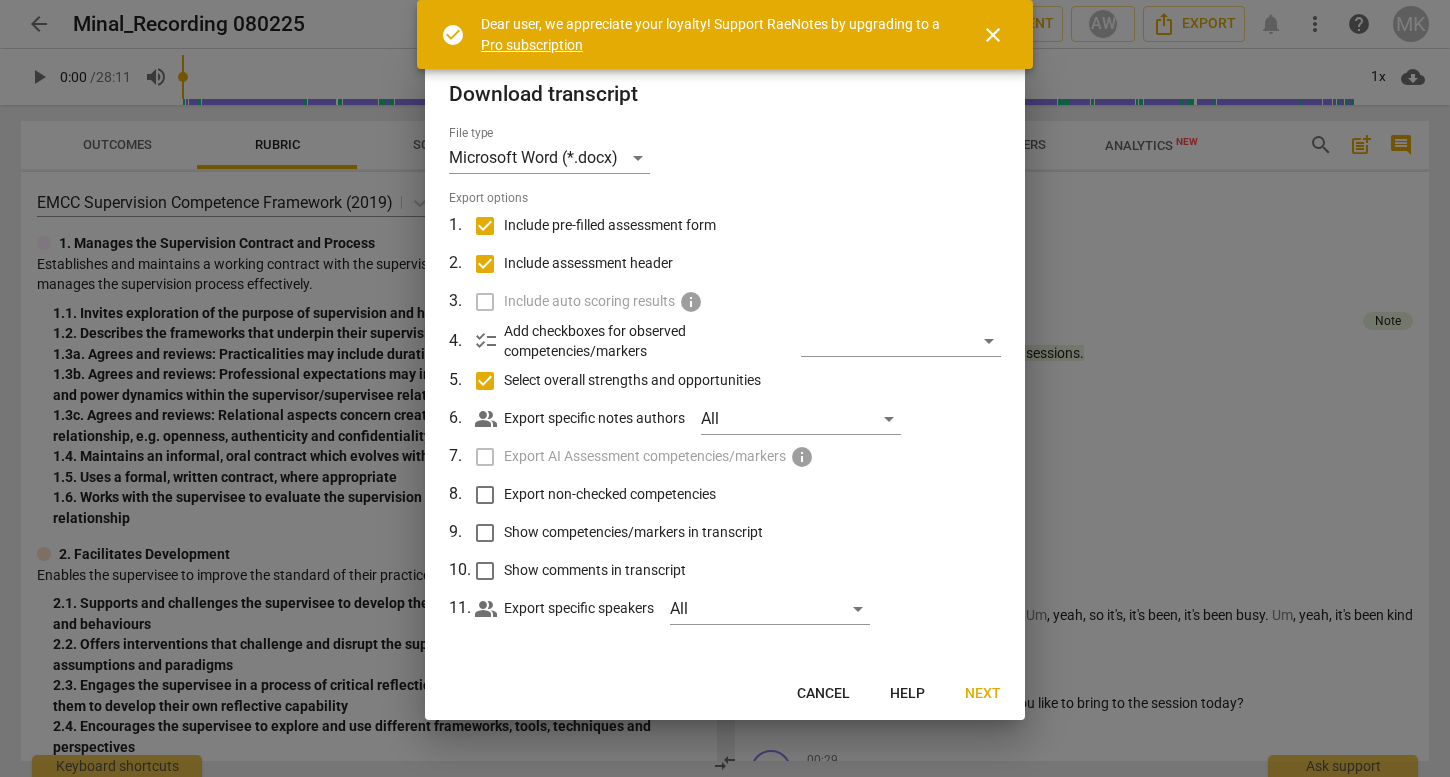 click on "Export AI Assessment competencies/markers info" at bounding box center (723, 457) 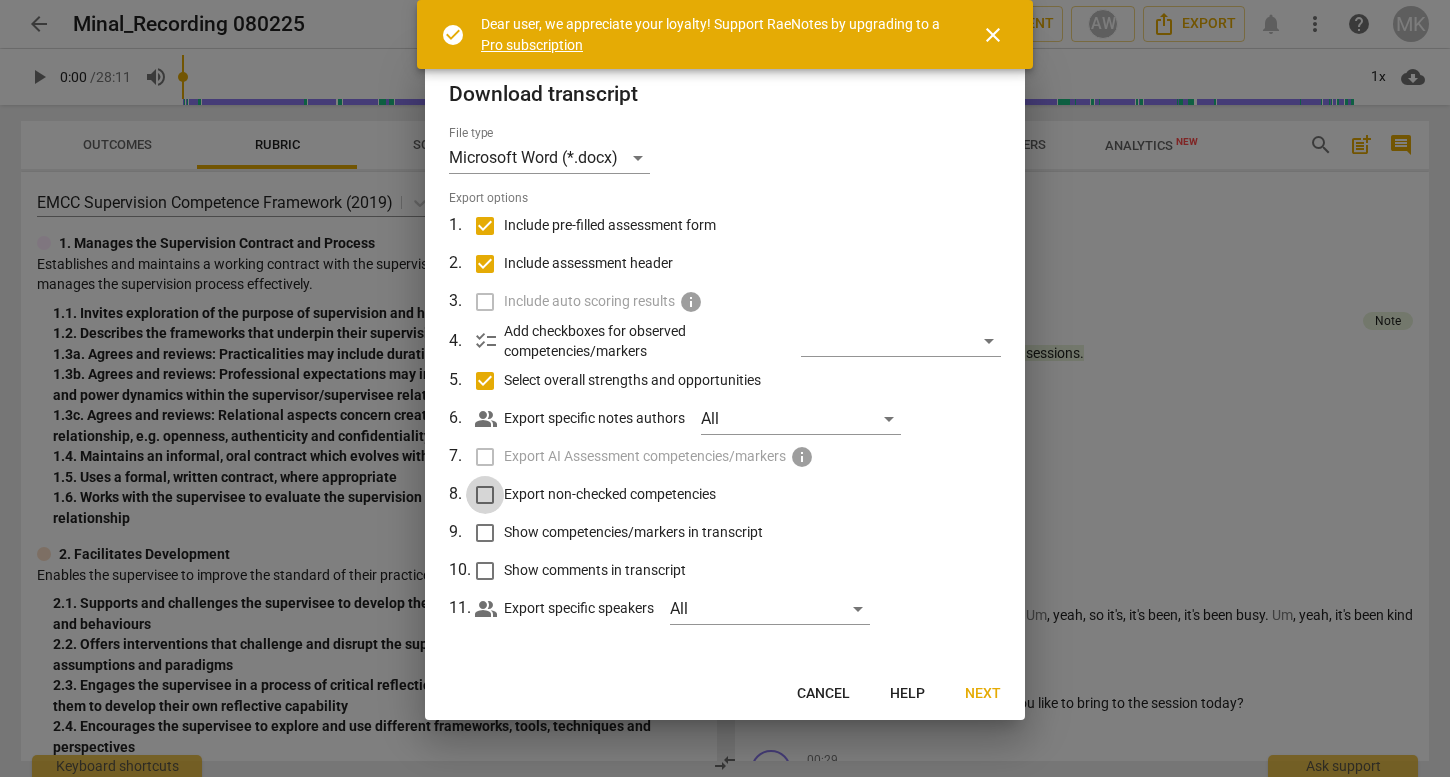 click on "Export non-checked competencies" at bounding box center (485, 495) 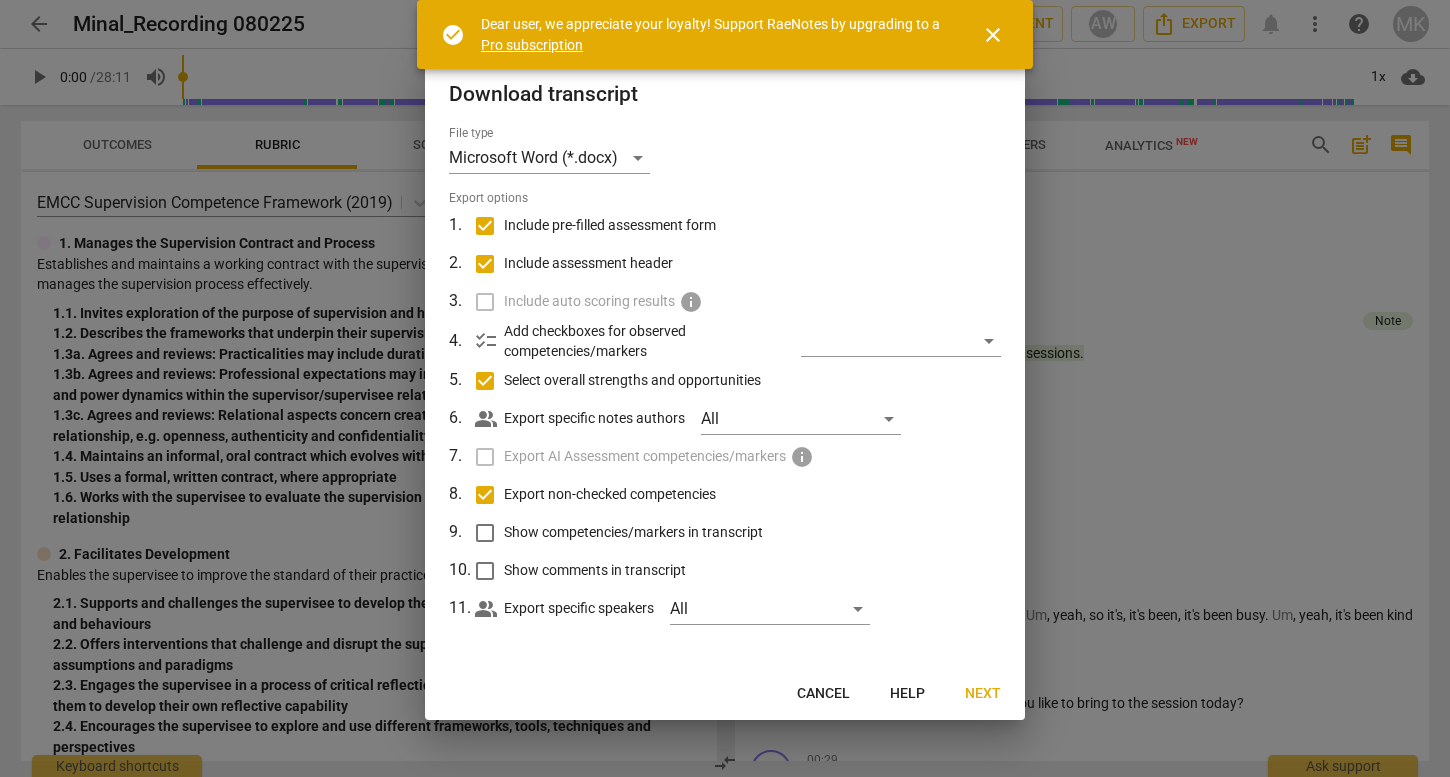 click on "Show competencies/markers in transcript" at bounding box center (485, 533) 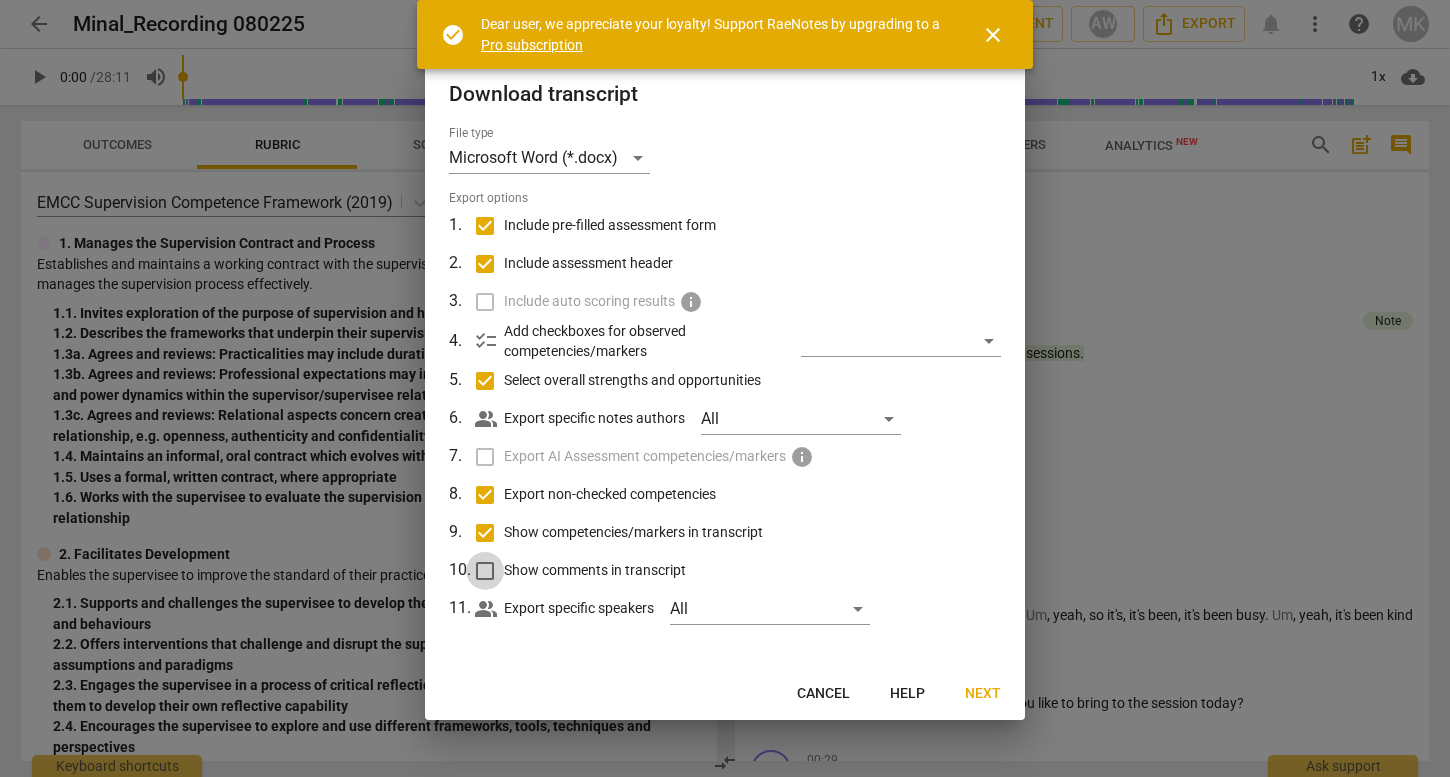 click on "Show comments in transcript" at bounding box center (485, 571) 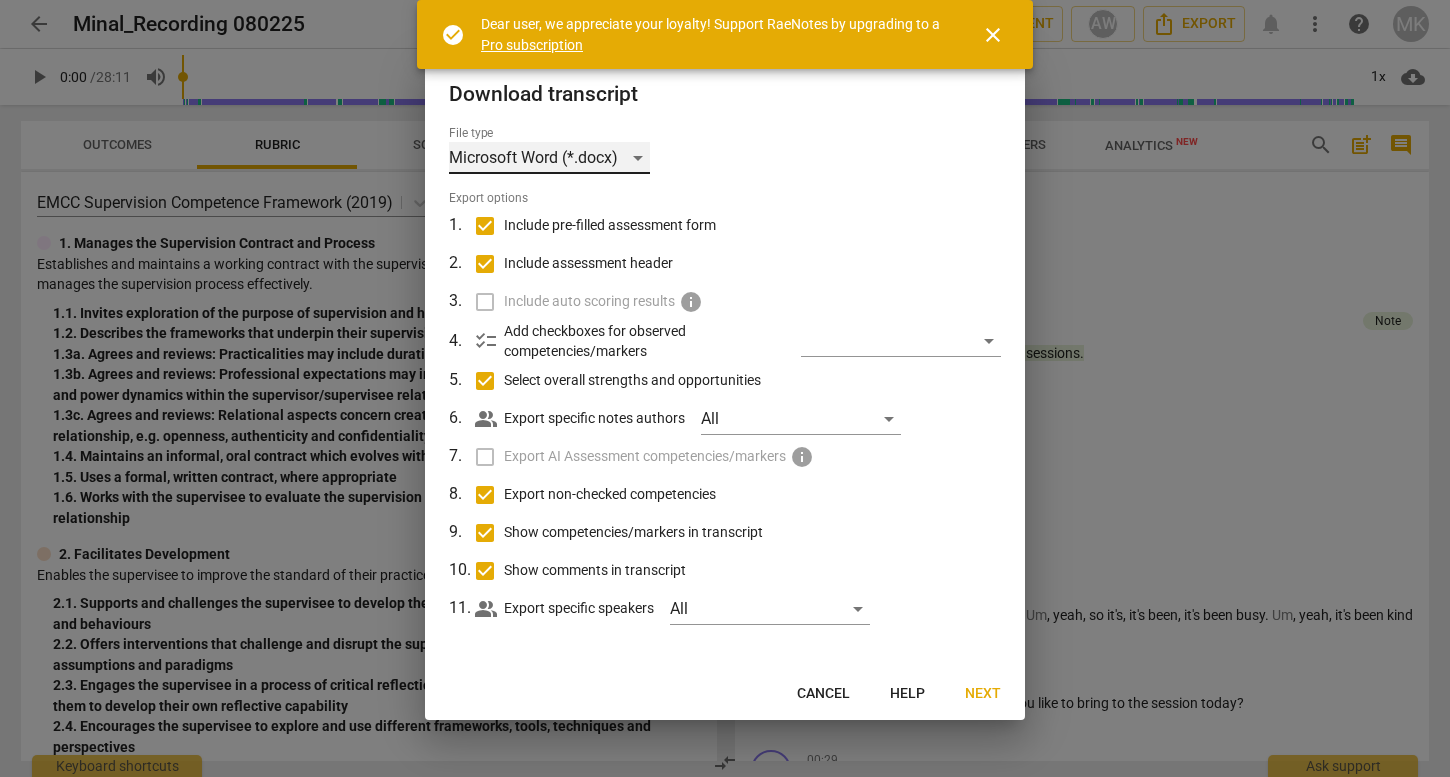 click on "Microsoft Word (*.docx)" at bounding box center (549, 158) 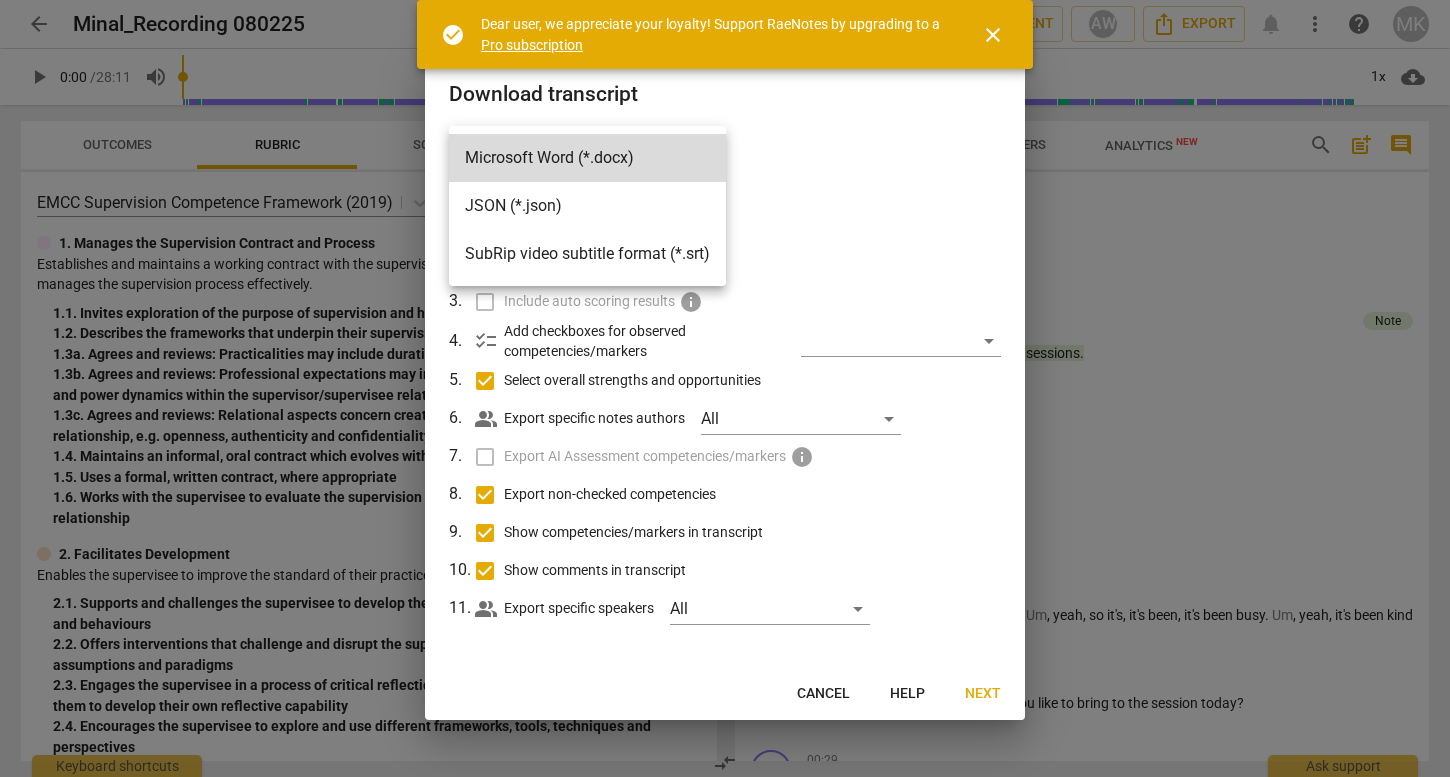 click at bounding box center [725, 388] 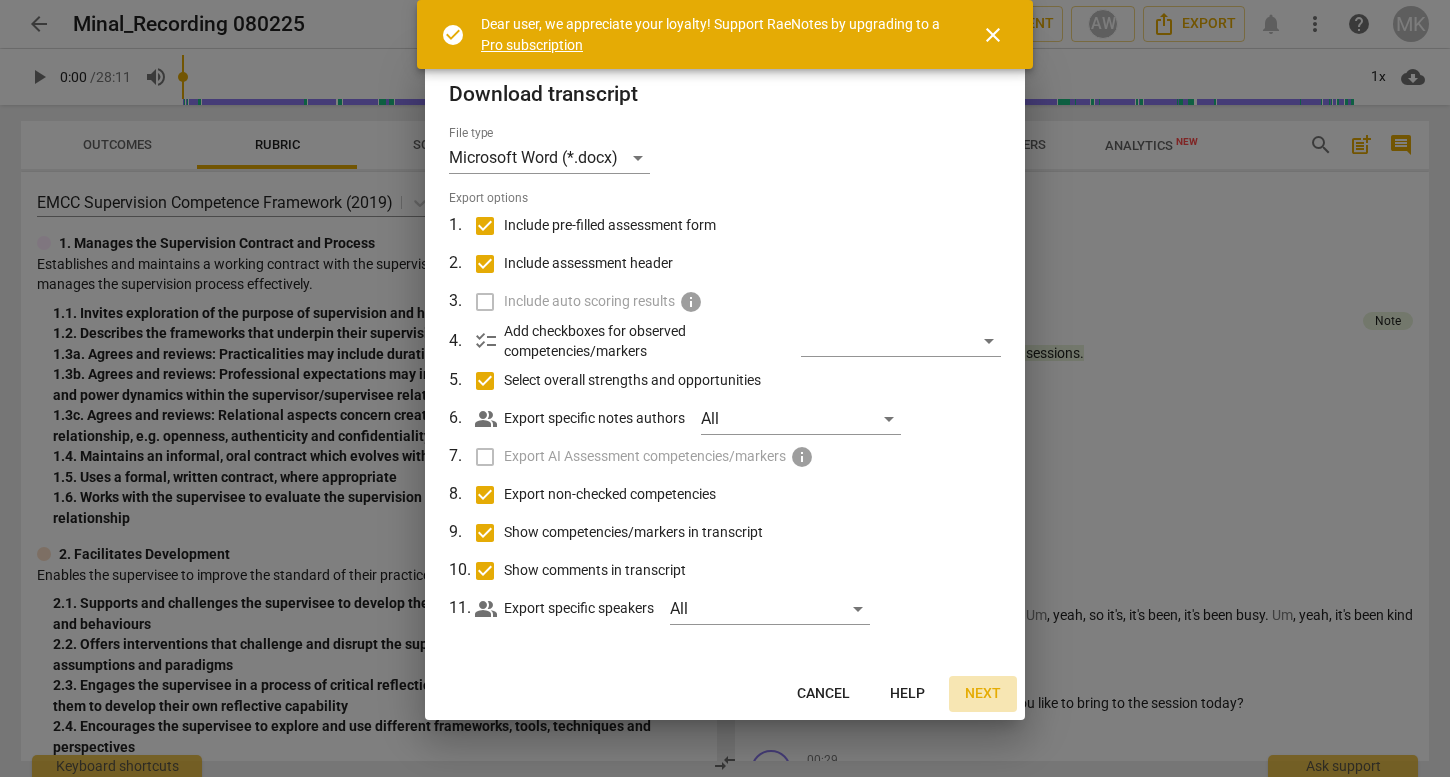 click on "Next" at bounding box center (983, 694) 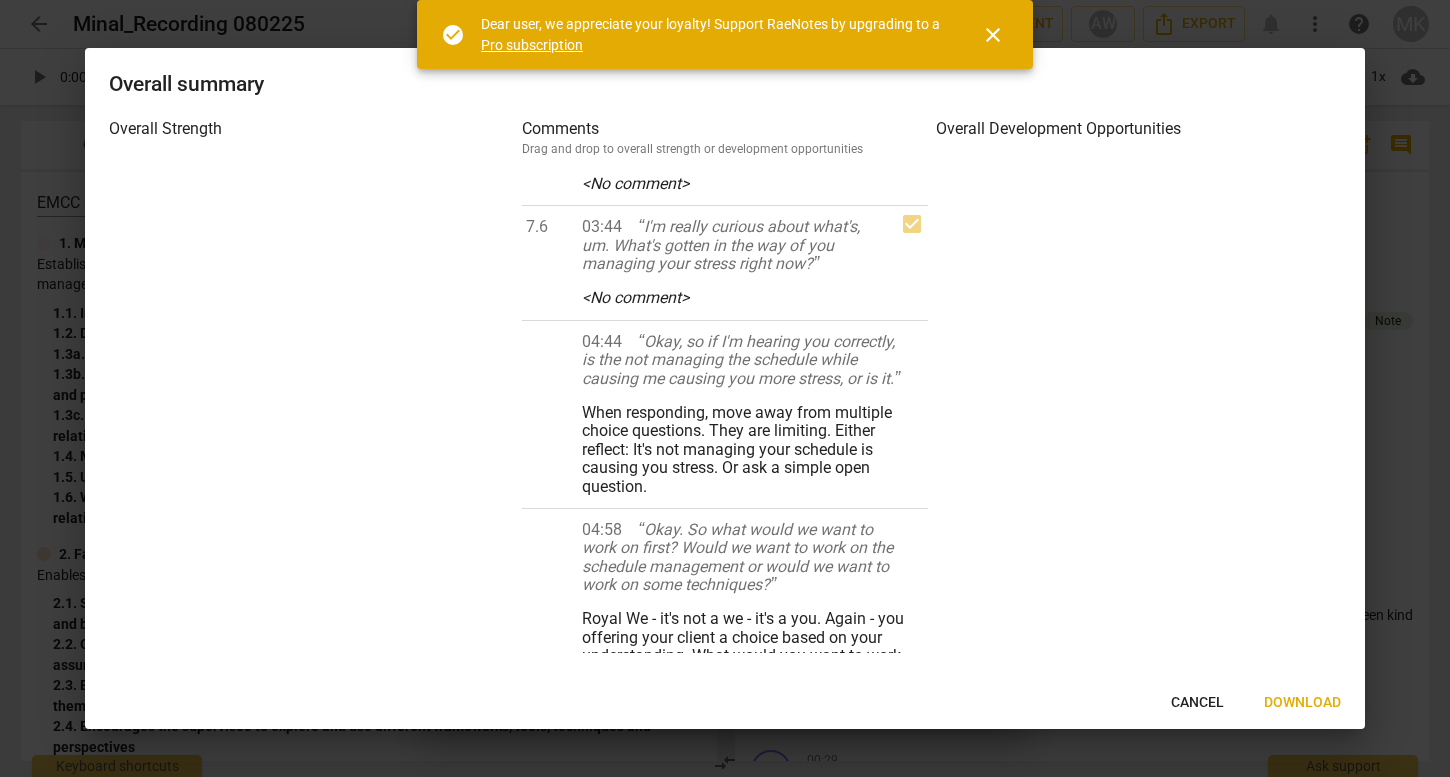 scroll, scrollTop: 641, scrollLeft: 0, axis: vertical 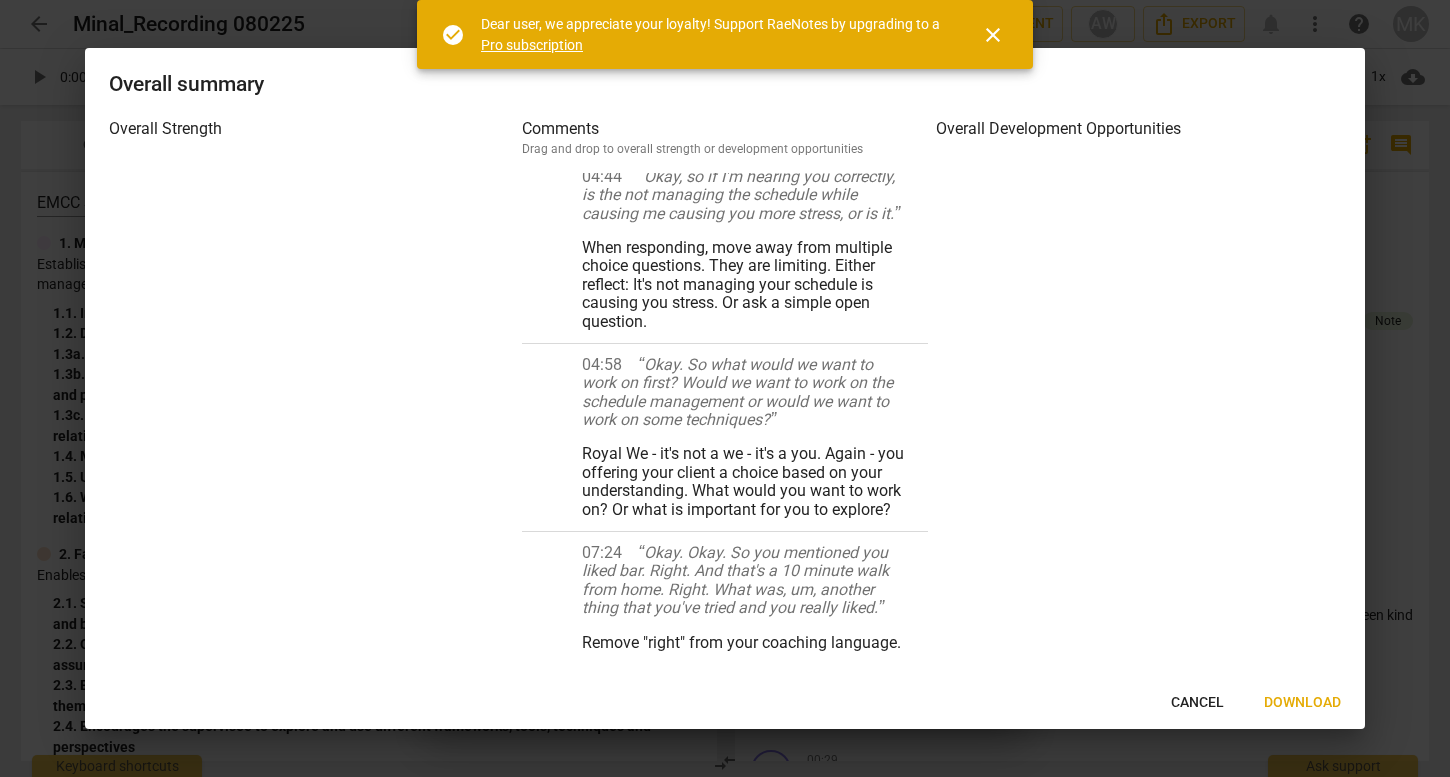 click on "Download" at bounding box center (1302, 703) 